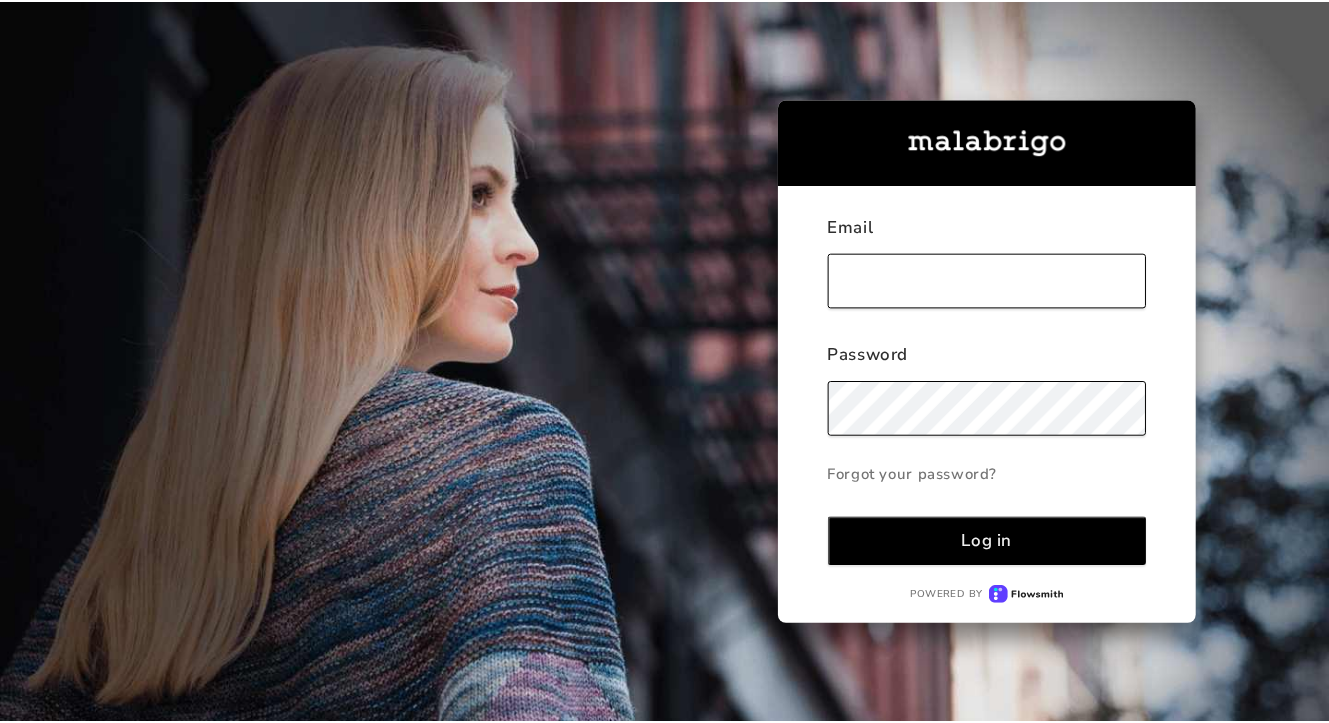scroll, scrollTop: 0, scrollLeft: 0, axis: both 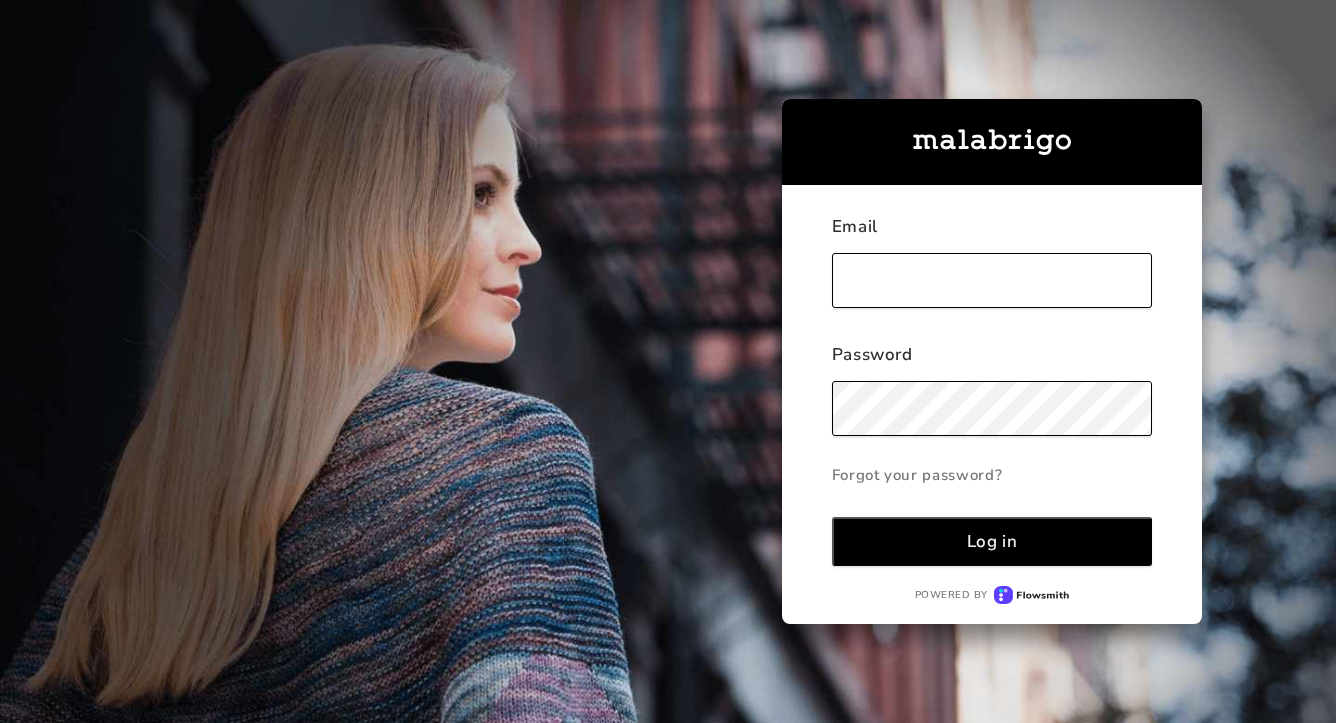 click at bounding box center [992, 280] 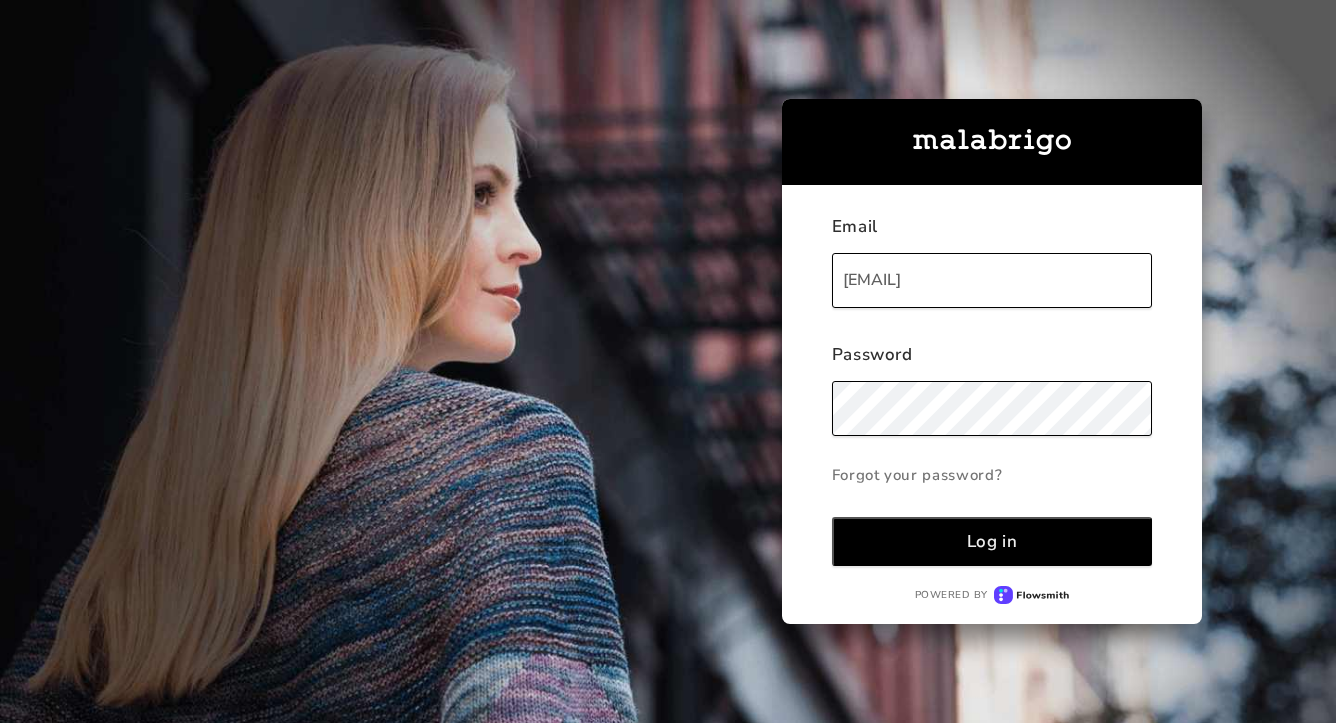 click on "Log in" at bounding box center [992, 541] 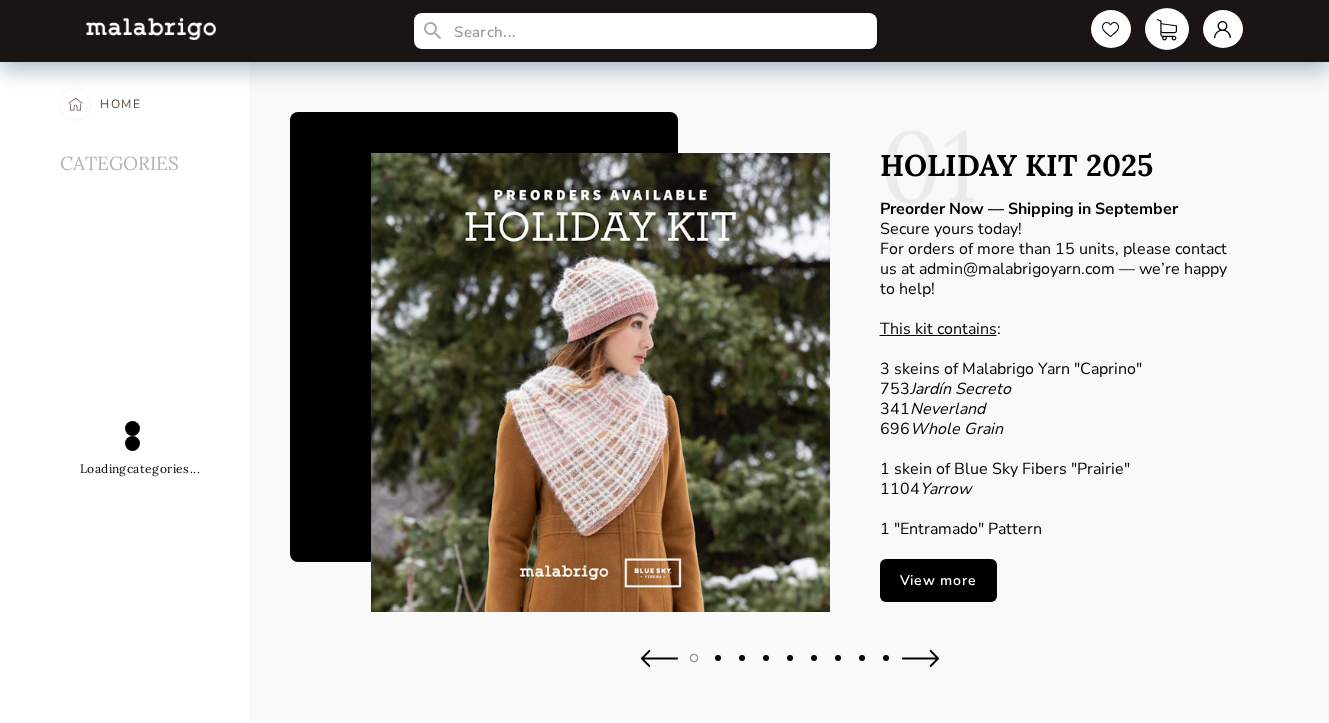 click at bounding box center (1167, 29) 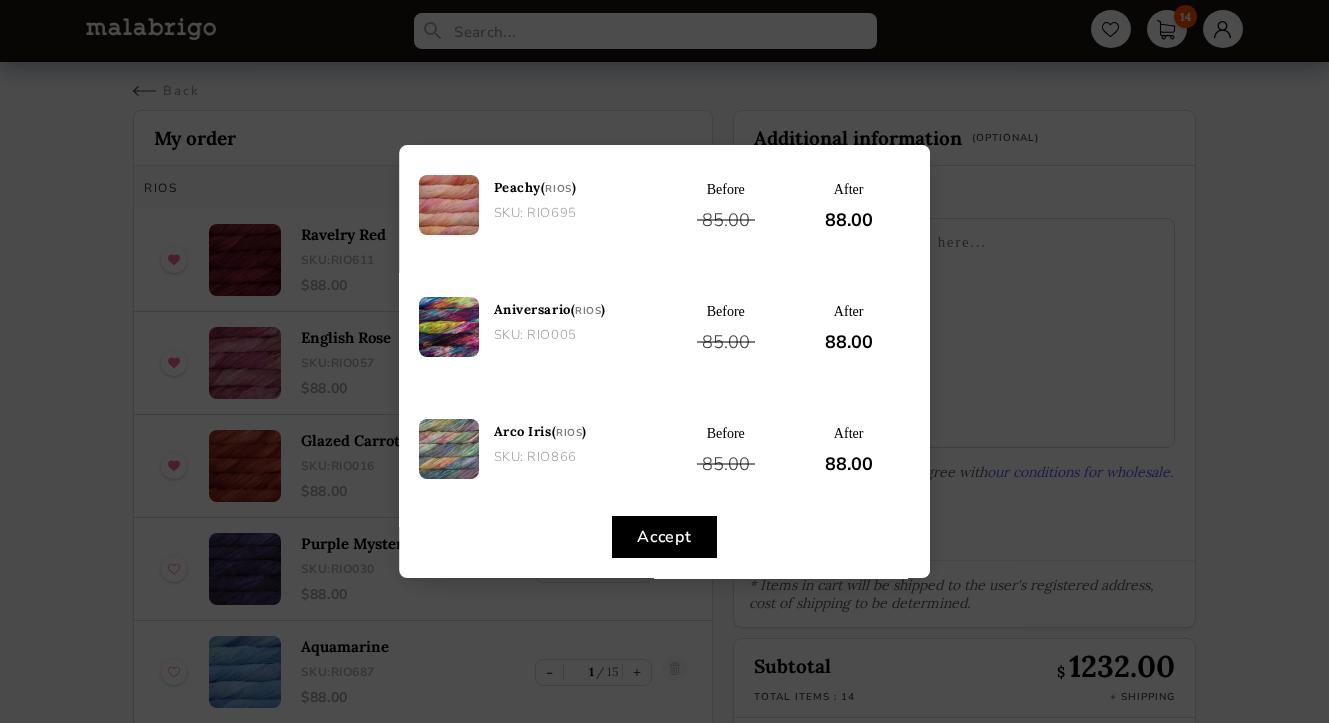 scroll, scrollTop: 1396, scrollLeft: 0, axis: vertical 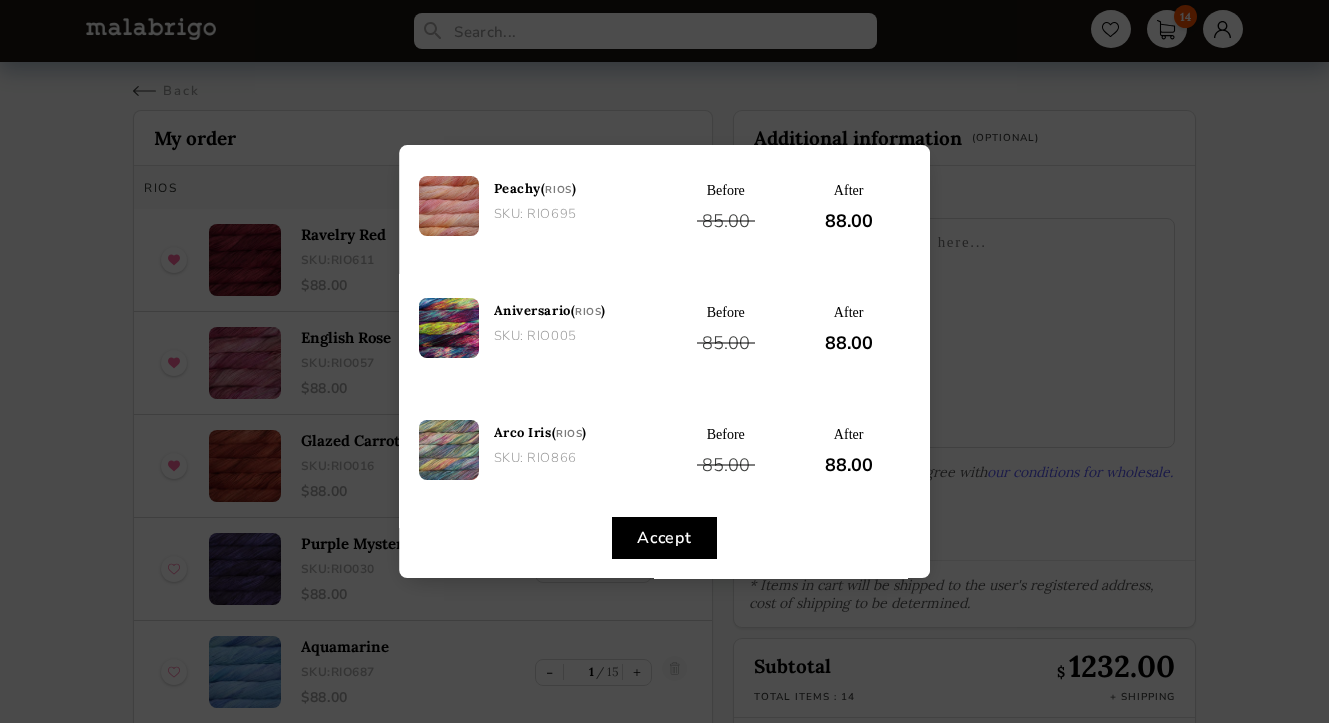 click on "Accept" at bounding box center [664, 538] 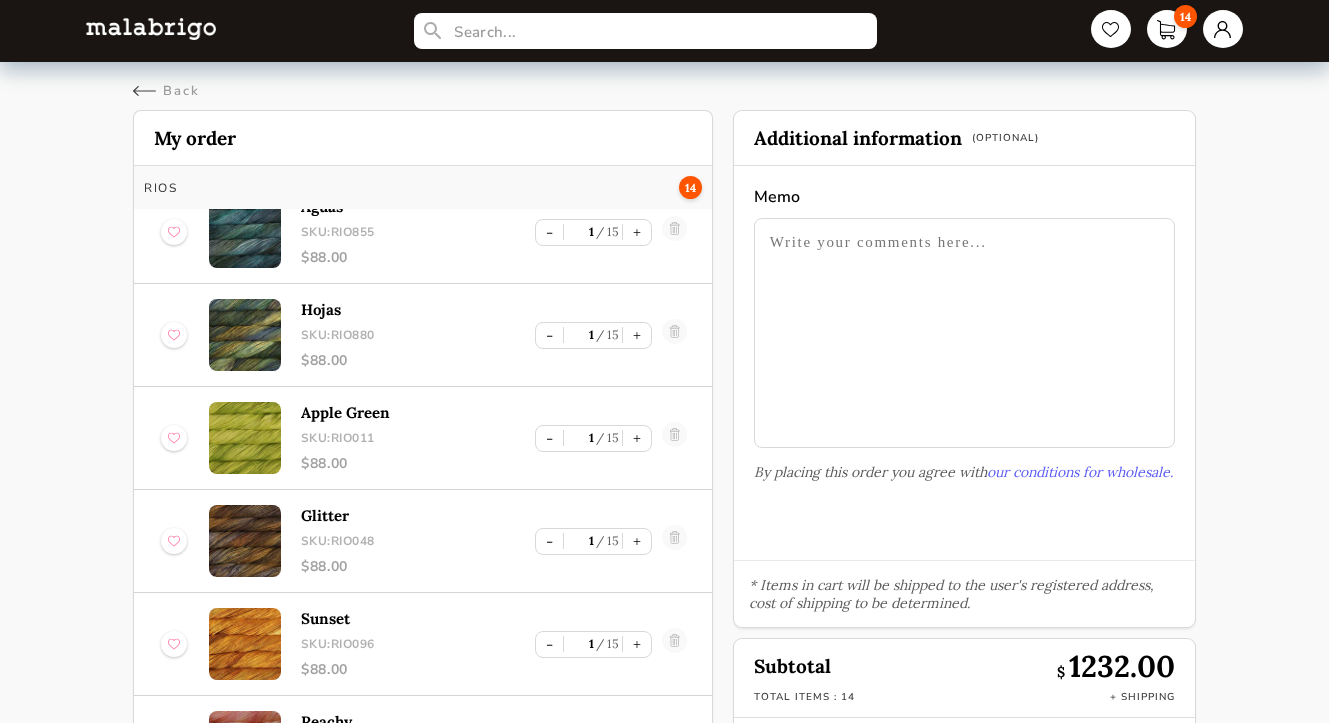 scroll, scrollTop: 844, scrollLeft: 0, axis: vertical 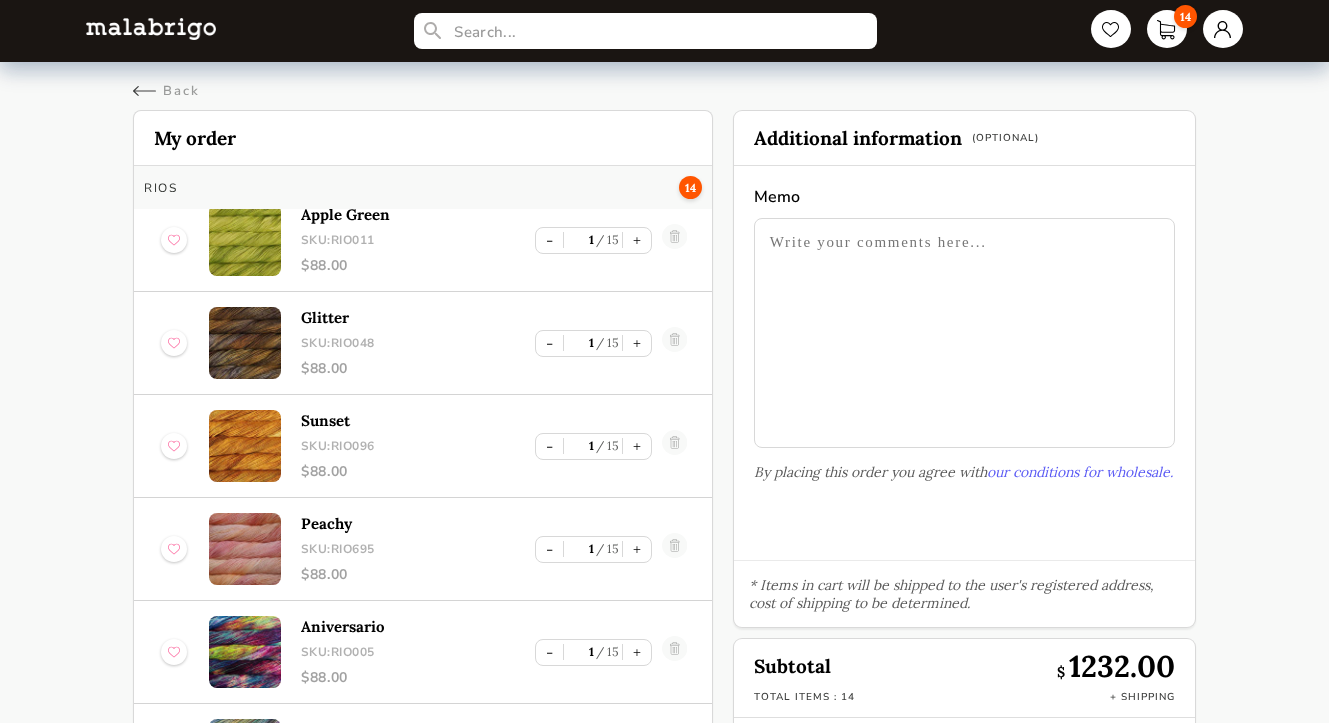 click on "our conditions for wholesale." at bounding box center [1080, 472] 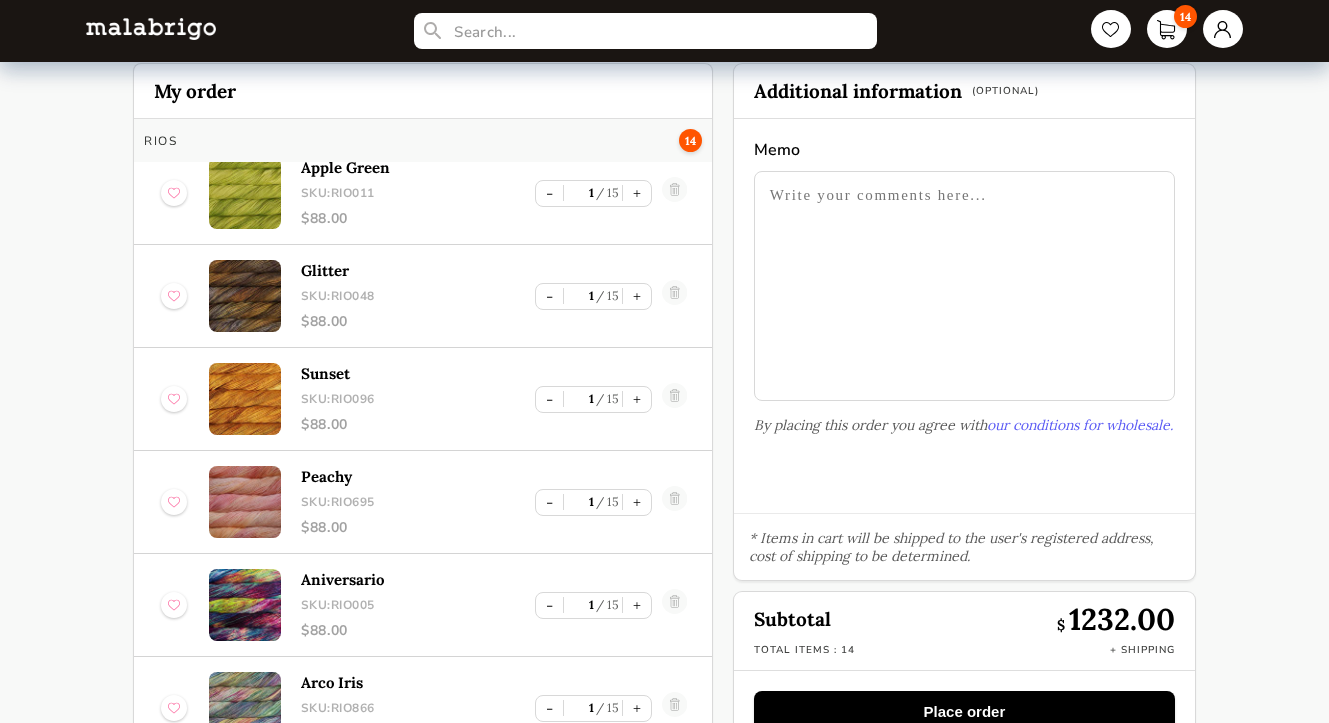 scroll, scrollTop: 96, scrollLeft: 0, axis: vertical 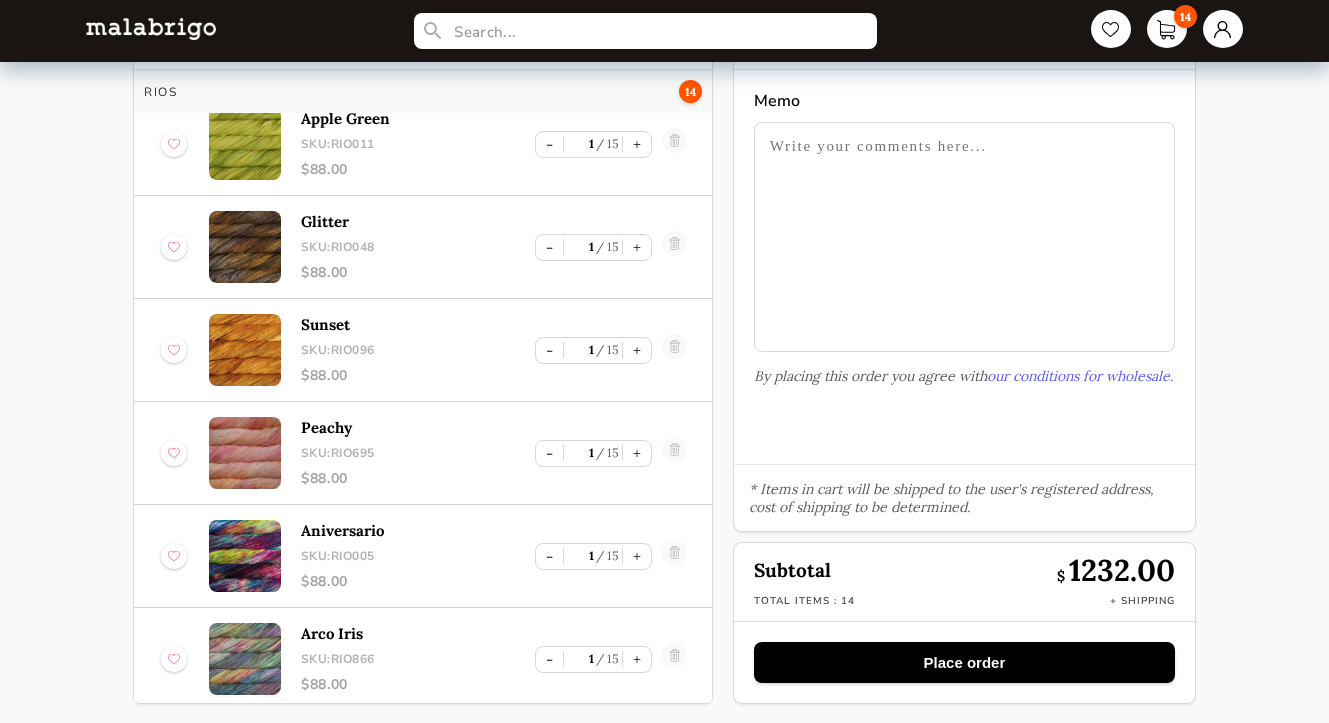 click on "Place order" at bounding box center [964, 662] 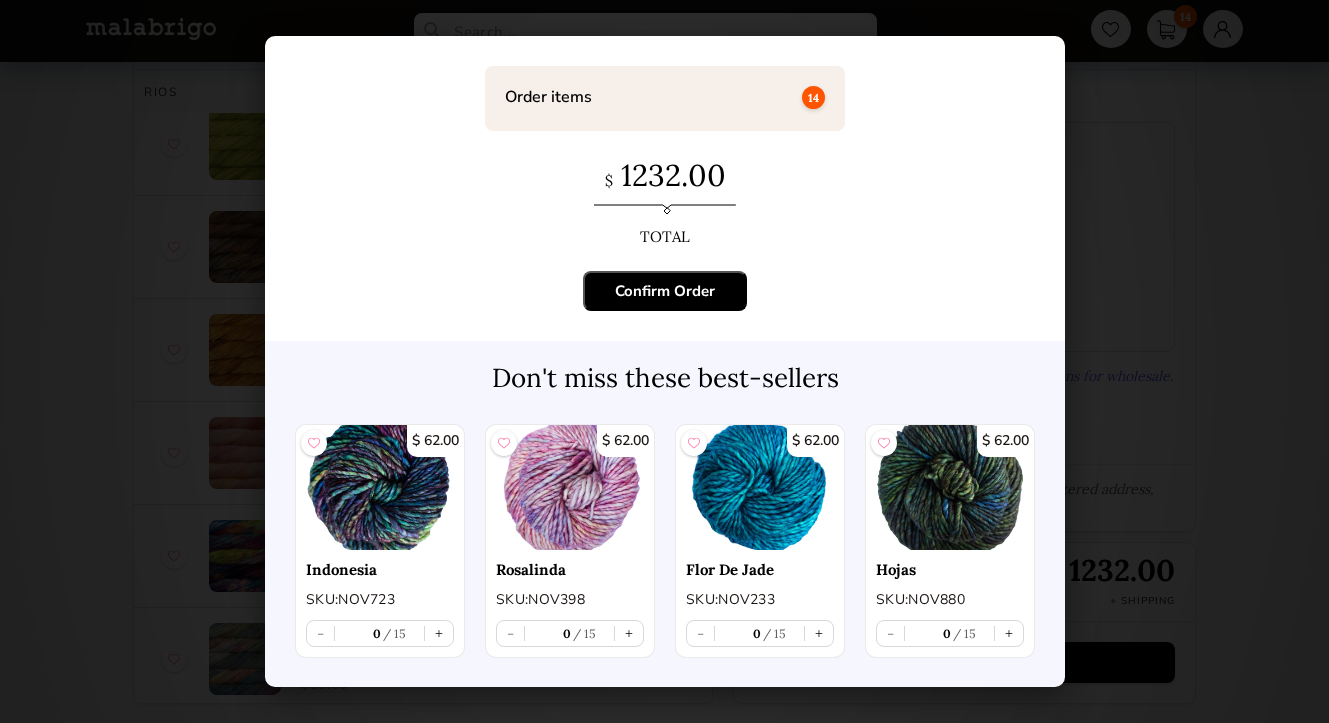 scroll, scrollTop: 0, scrollLeft: 0, axis: both 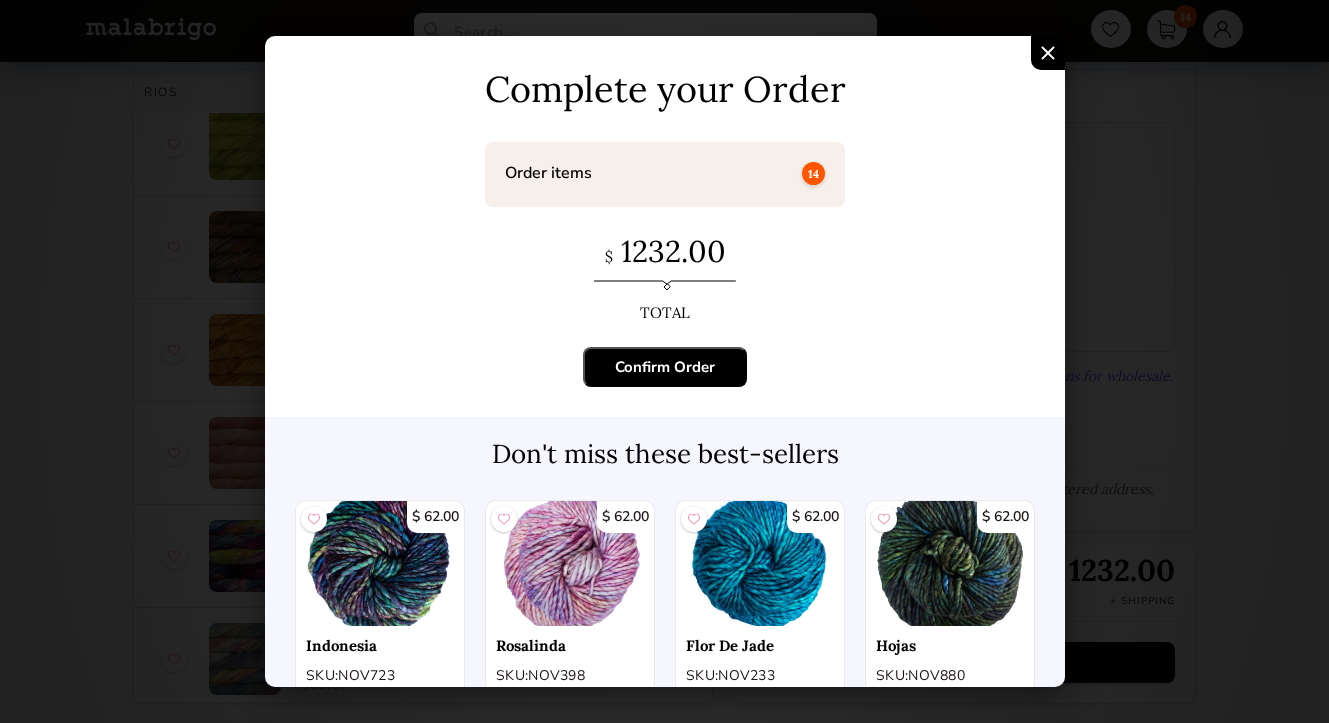 click on "Confirm Order" at bounding box center [665, 367] 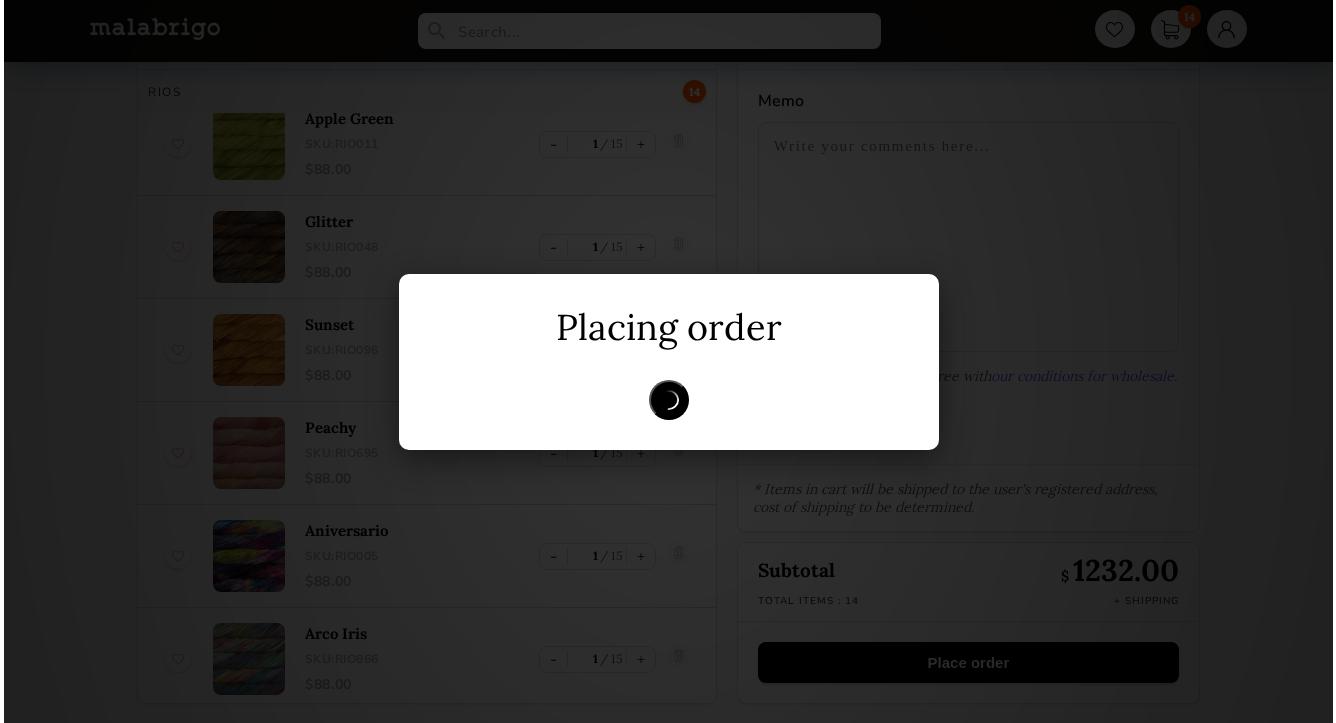 scroll, scrollTop: 0, scrollLeft: 0, axis: both 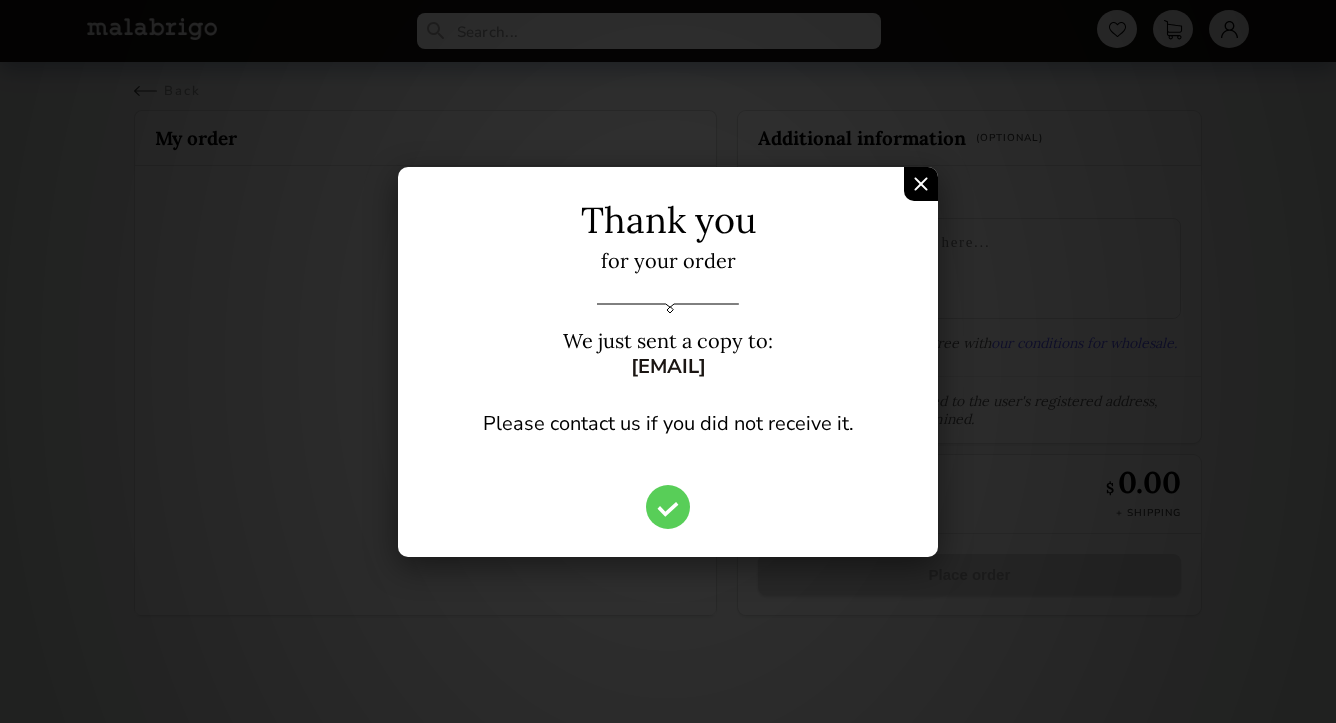 click at bounding box center [921, 184] 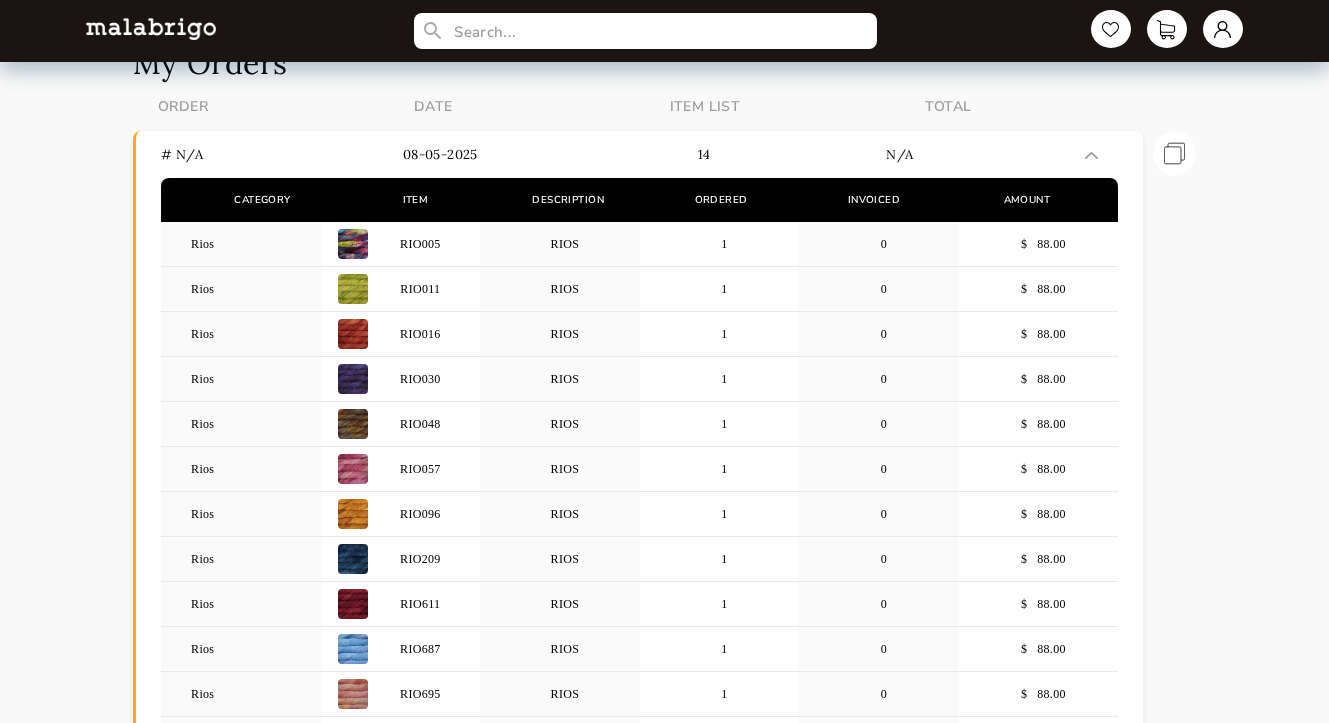 scroll, scrollTop: 0, scrollLeft: 0, axis: both 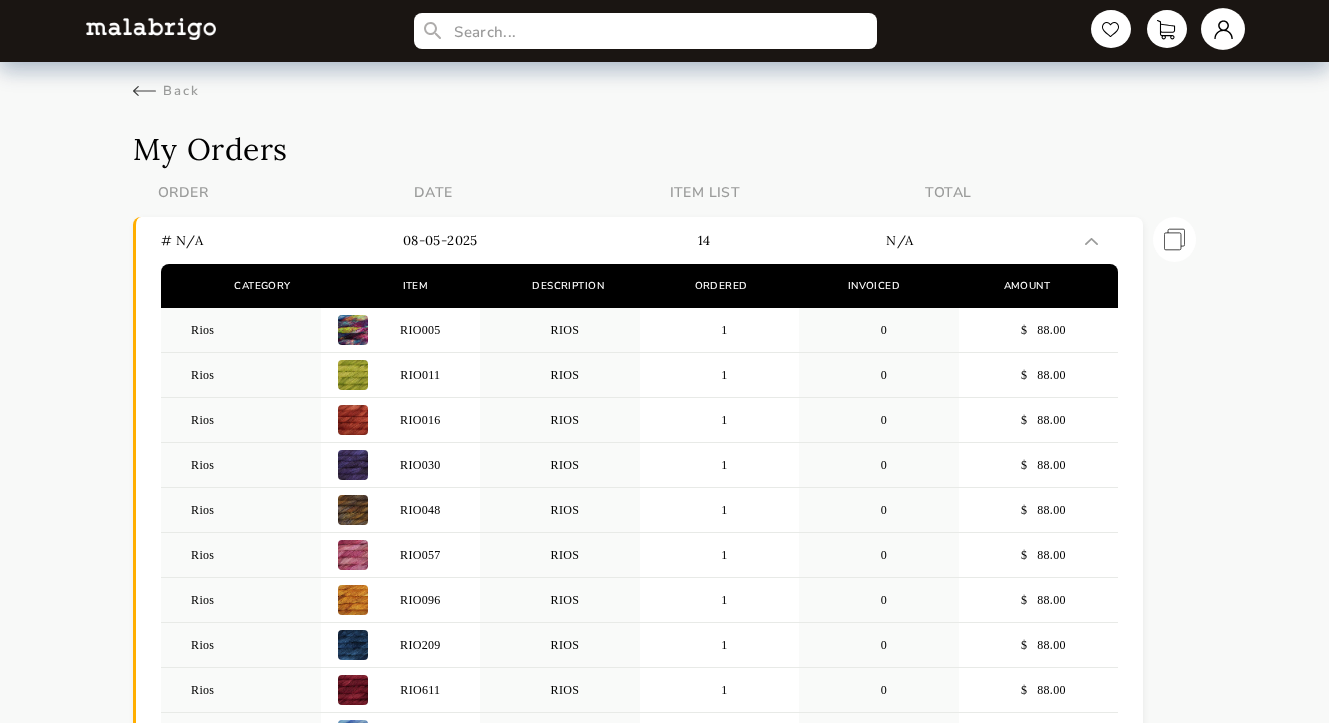 click at bounding box center [1223, 29] 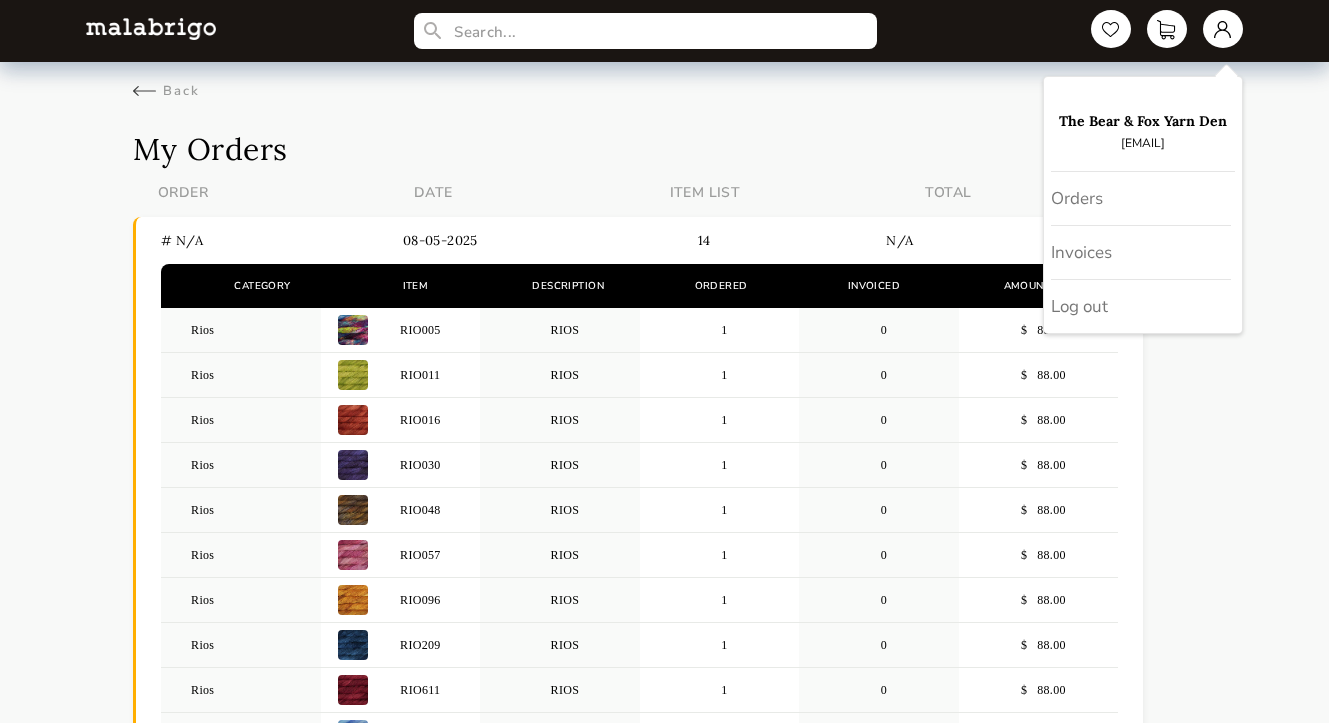 click on "The Bear & Fox Yarn Den [EMAIL] Orders Invoices Log out Back My Orders ORDER DATE ITEM LIST TOTAL # n/a 08-05-2025 14 n/a Category Item Description Ordered Invoiced Amount Rios RIO005 RIOS 1 0 $ 88.00 Rios RIO011 RIOS 1 0 $ 88.00 Rios RIO016 RIOS 1 0 $ 88.00 Rios RIO030 RIOS 1 0 $ 88.00 Rios RIO048 RIOS 1 0 $ 88.00 Rios RIO057 RIOS 1 0 $ 88.00 Rios RIO096 RIOS 1 0 $ 88.00 Rios RIO209 RIOS 1 0 $ 88.00 Rios RIO611 RIOS 1 0 $ 88.00 Rios RIO687 RIOS 1 0 $ 88.00 Rios RIO695 RIOS 1 0 $ 88.00 Rios RIO855 RIOS 1 0 $ 88.00 Rios RIO866 RIOS 1 0 $ 88.00 Rios RIO880 RIOS 1 0 $ 88.00 Sales tax $ n/a Total $ n/a Repeat order 1" at bounding box center [664, 566] 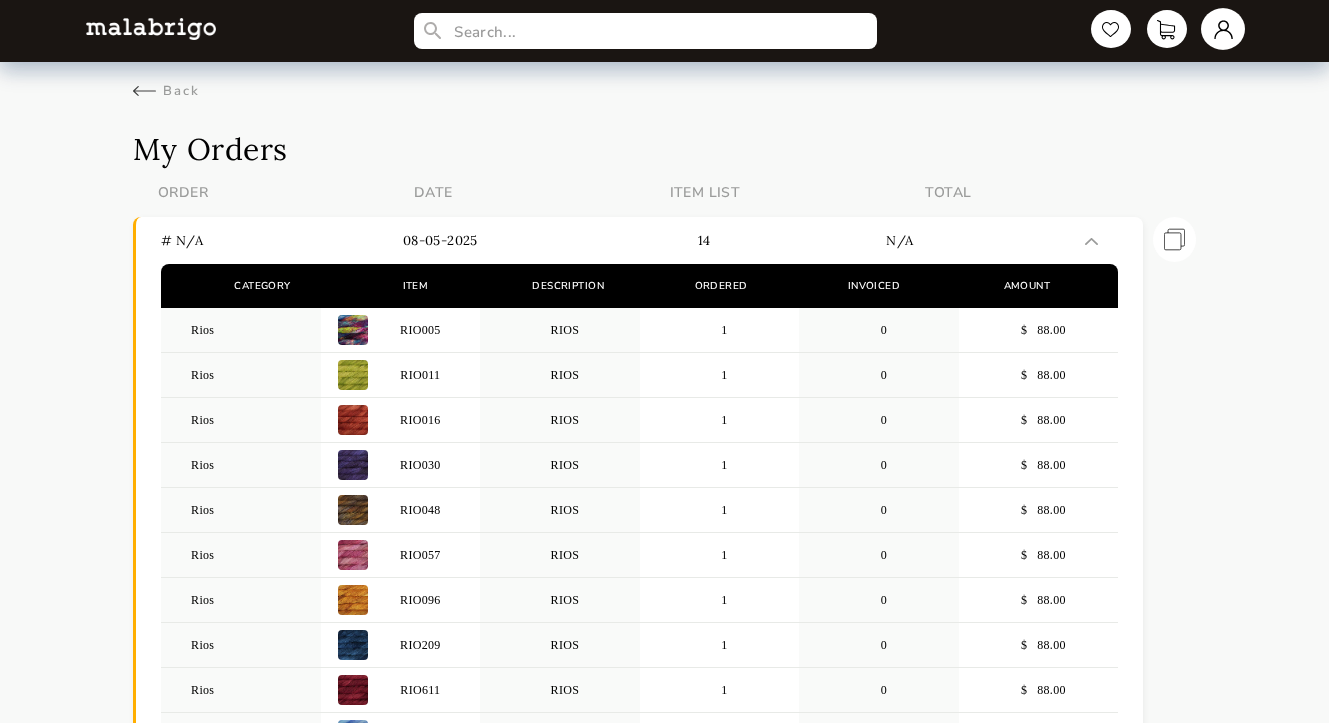click at bounding box center (1223, 29) 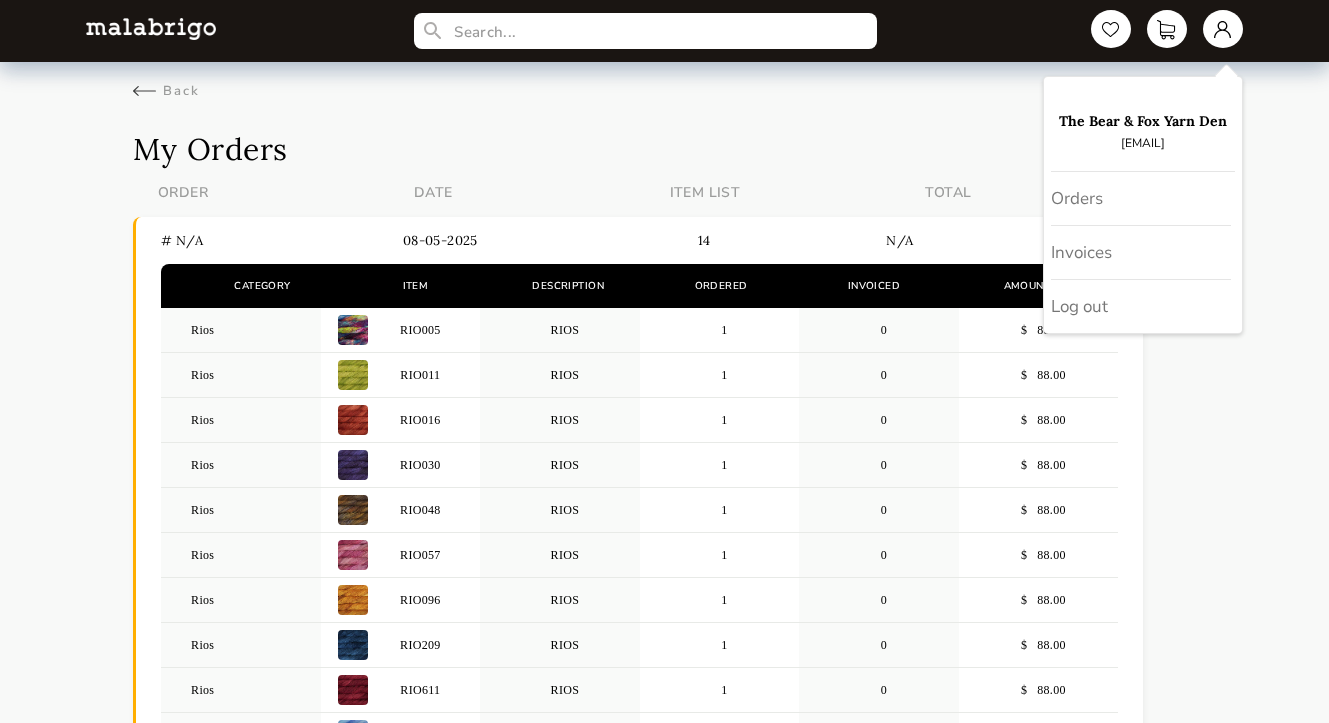 click on "The Bear & Fox Yarn Den" at bounding box center [1143, 121] 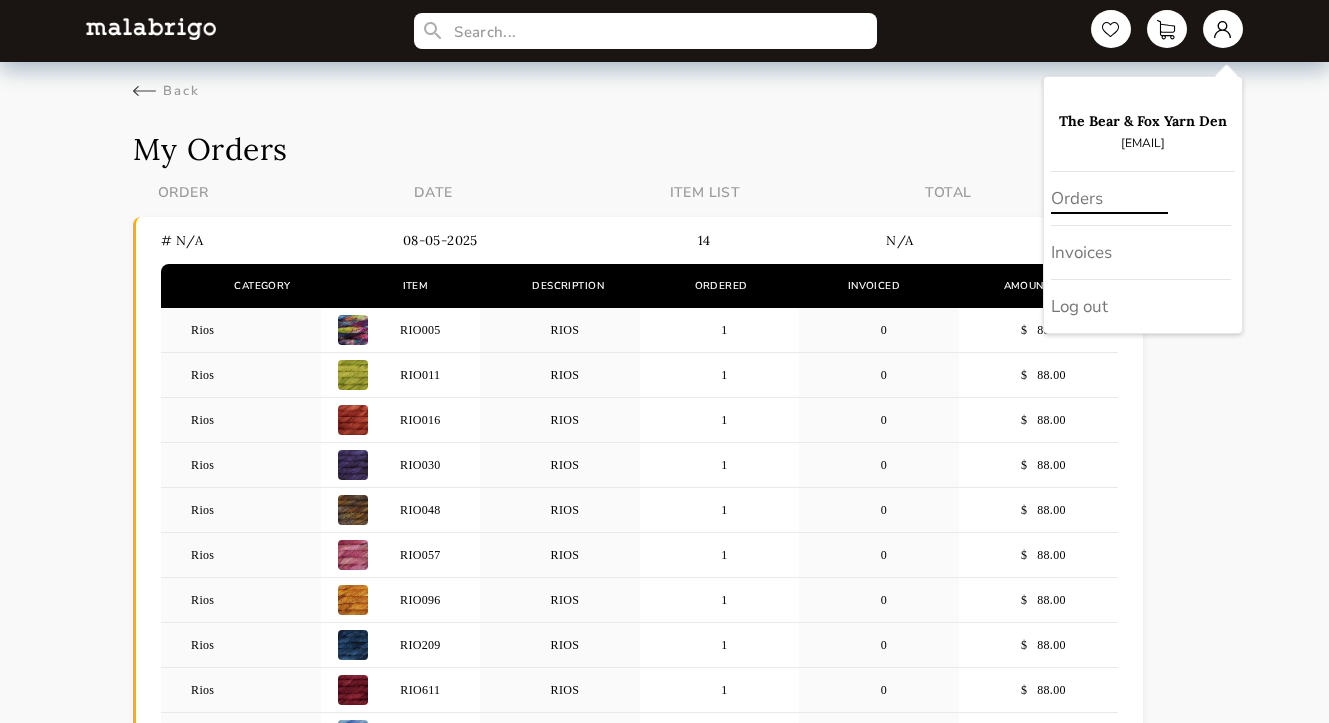 click on "Orders" at bounding box center [1141, 199] 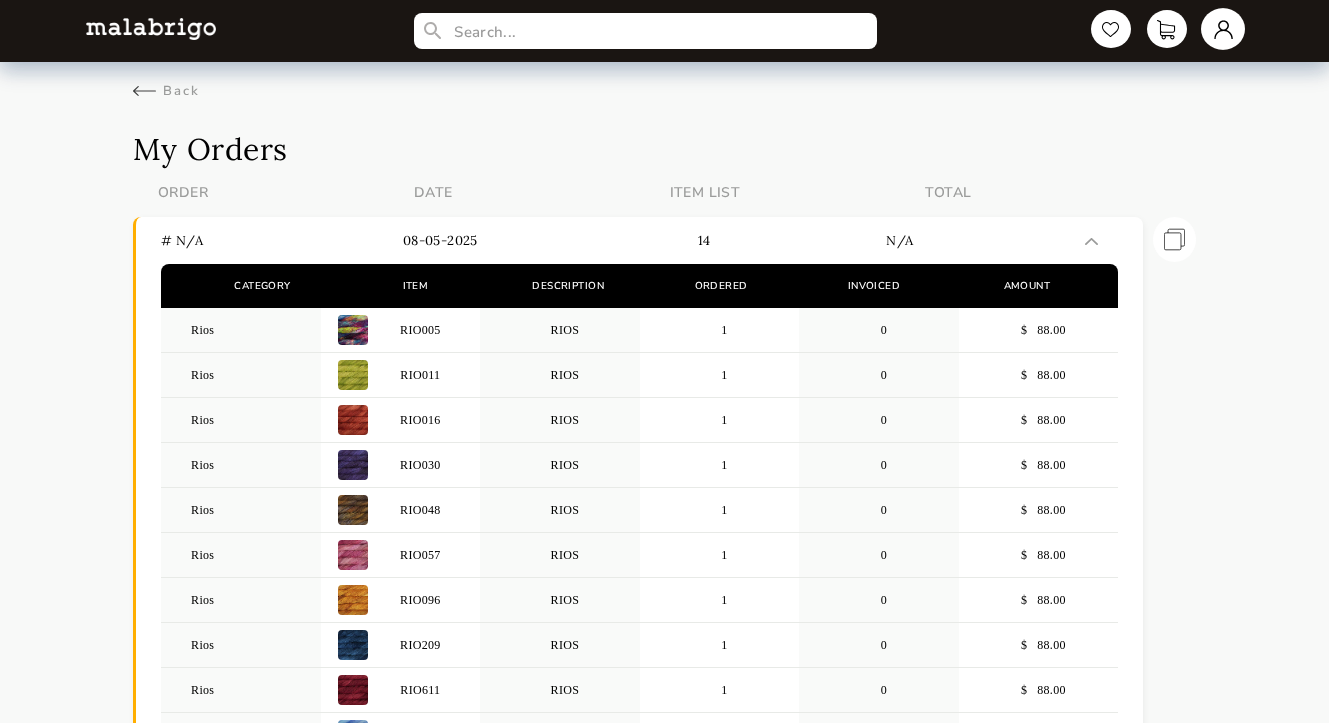 click at bounding box center (1223, 29) 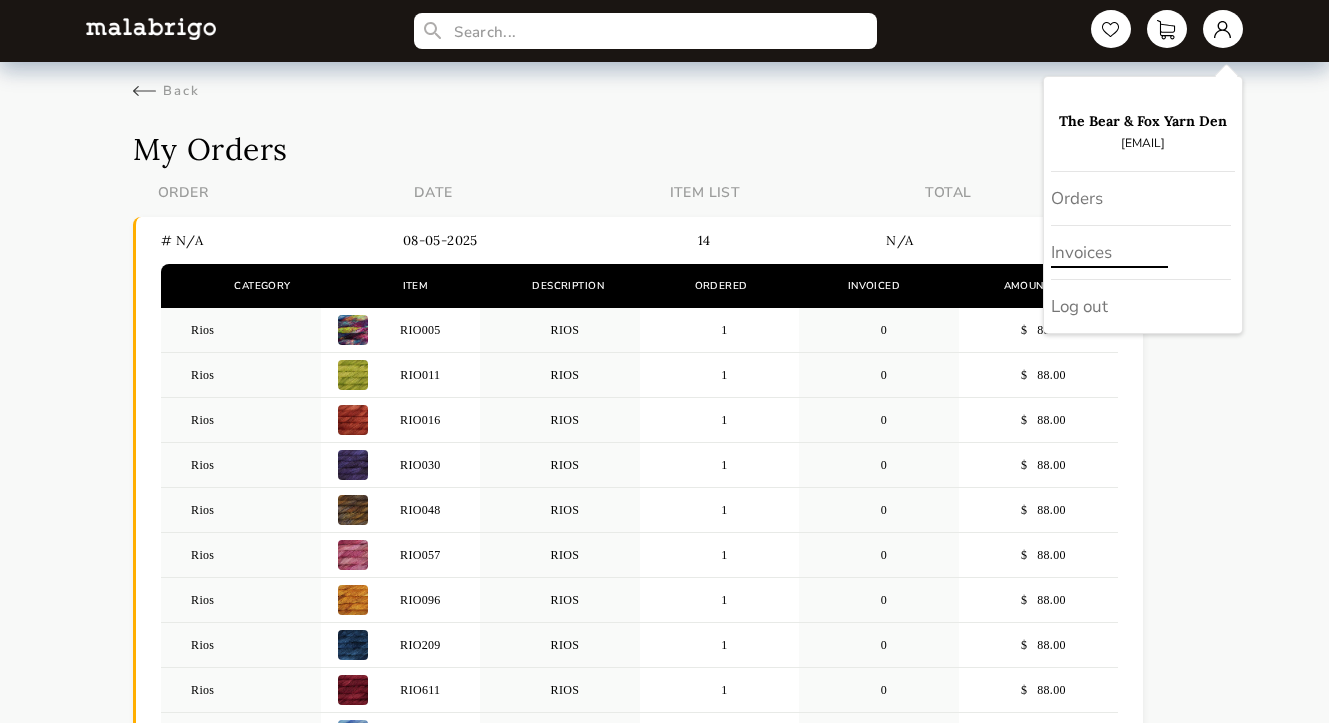click on "Invoices" at bounding box center (1141, 253) 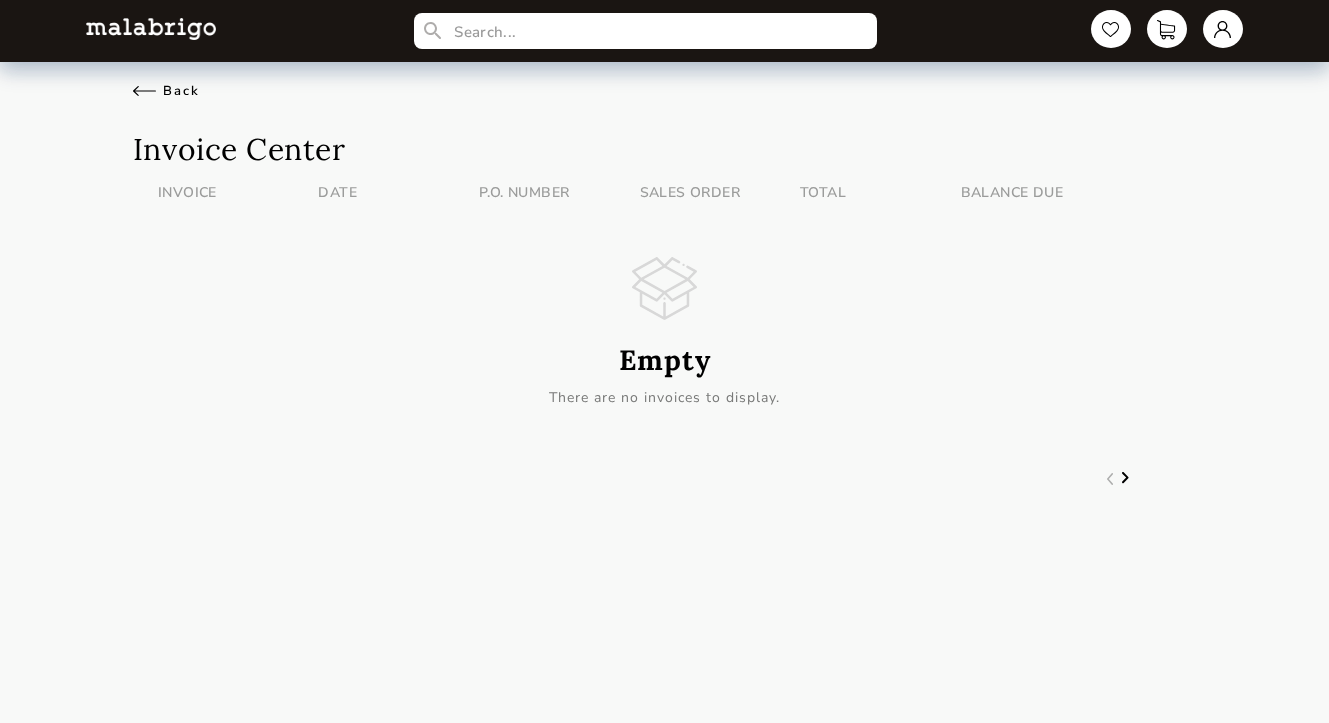 click on "Back" at bounding box center (166, 91) 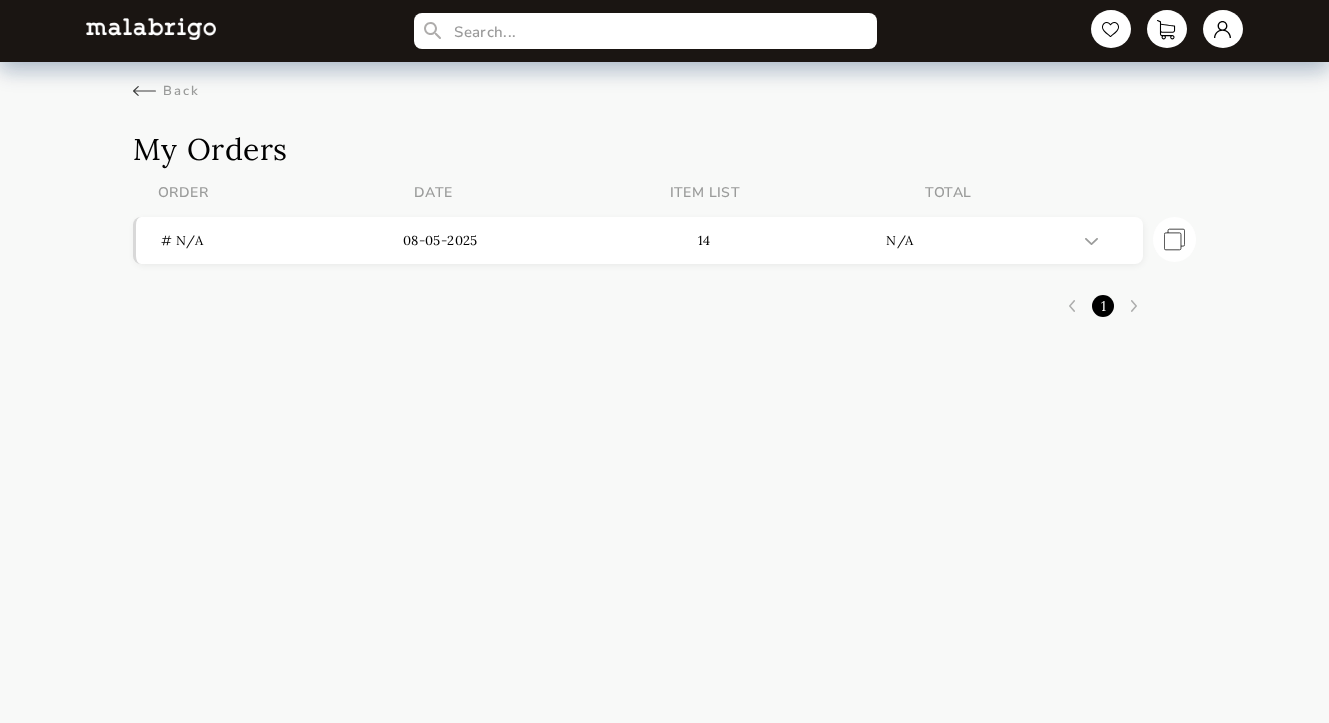 click at bounding box center [151, 28] 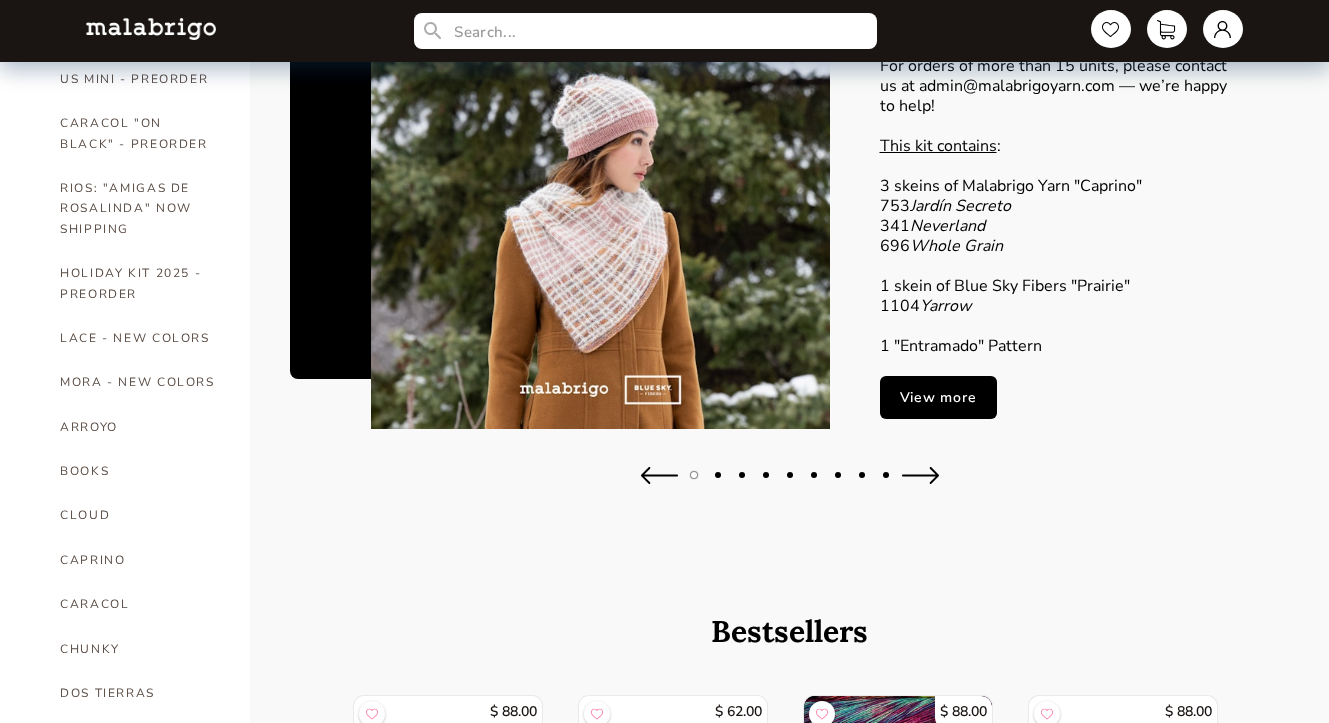 scroll, scrollTop: 0, scrollLeft: 0, axis: both 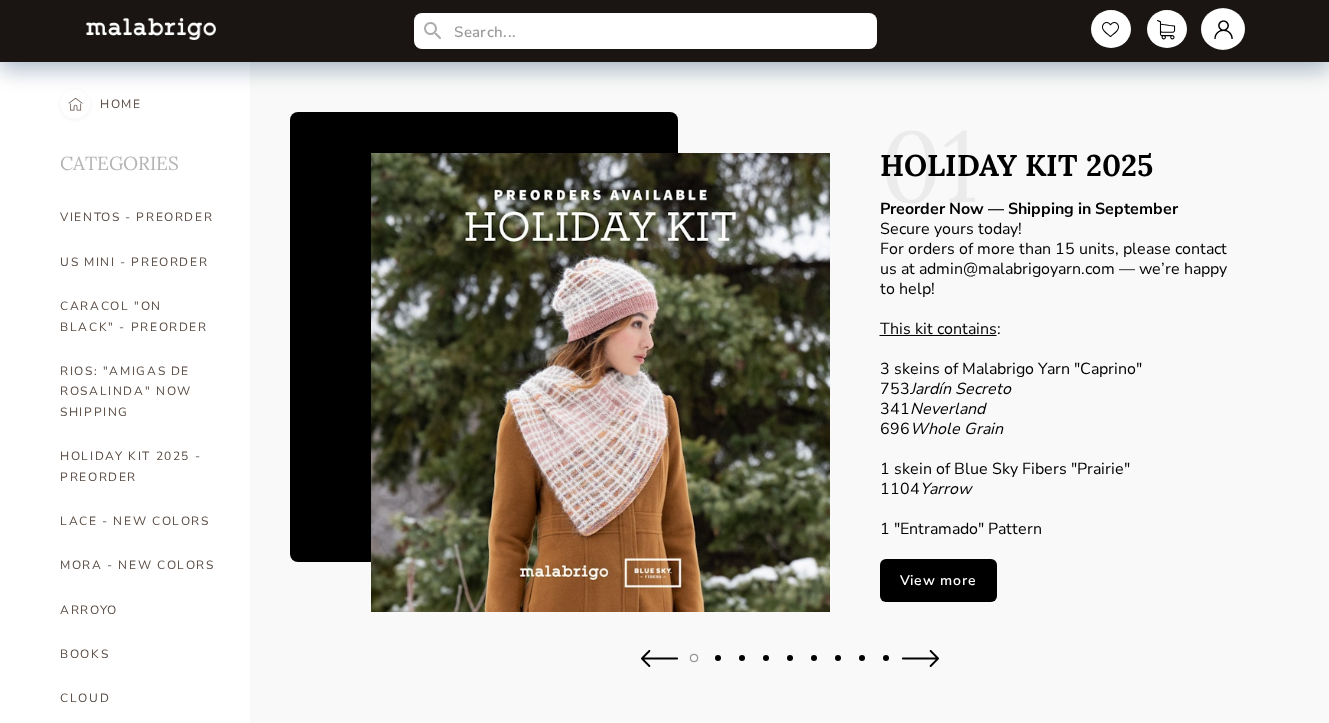 click at bounding box center [1223, 29] 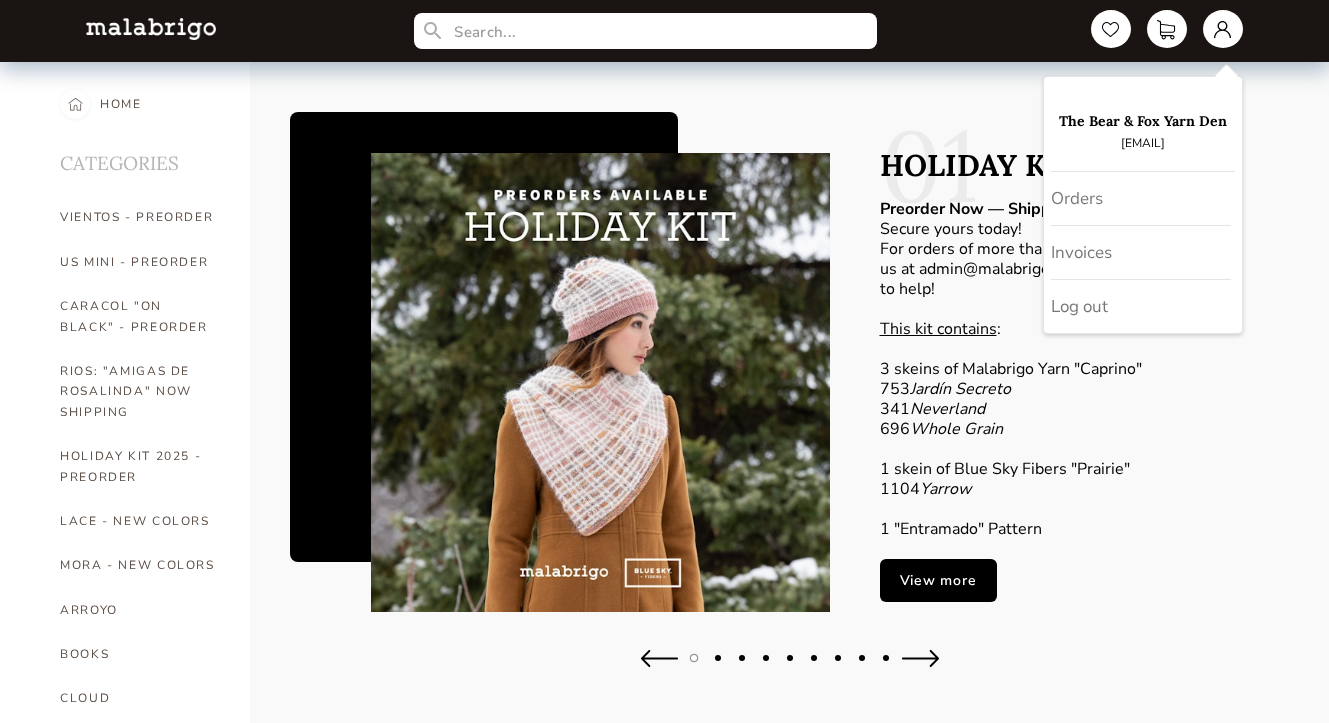 click on "01 HOLIDAY KIT 2025 Preorder Now — Shipping in September Secure yours today! For orders of more than 15 units, please contact us at [EMAIL] — we’re happy to help! This kit contains : 3 skeins of Malabrigo Yarn "Caprino" 753 Jardín Secreto 341 Neverland 696 Whole Grain 1 skein of Blue Sky Fibers "Prairie" 1104 Yarrow 1 "Entramado" Pattern View more" at bounding box center (790, 403) 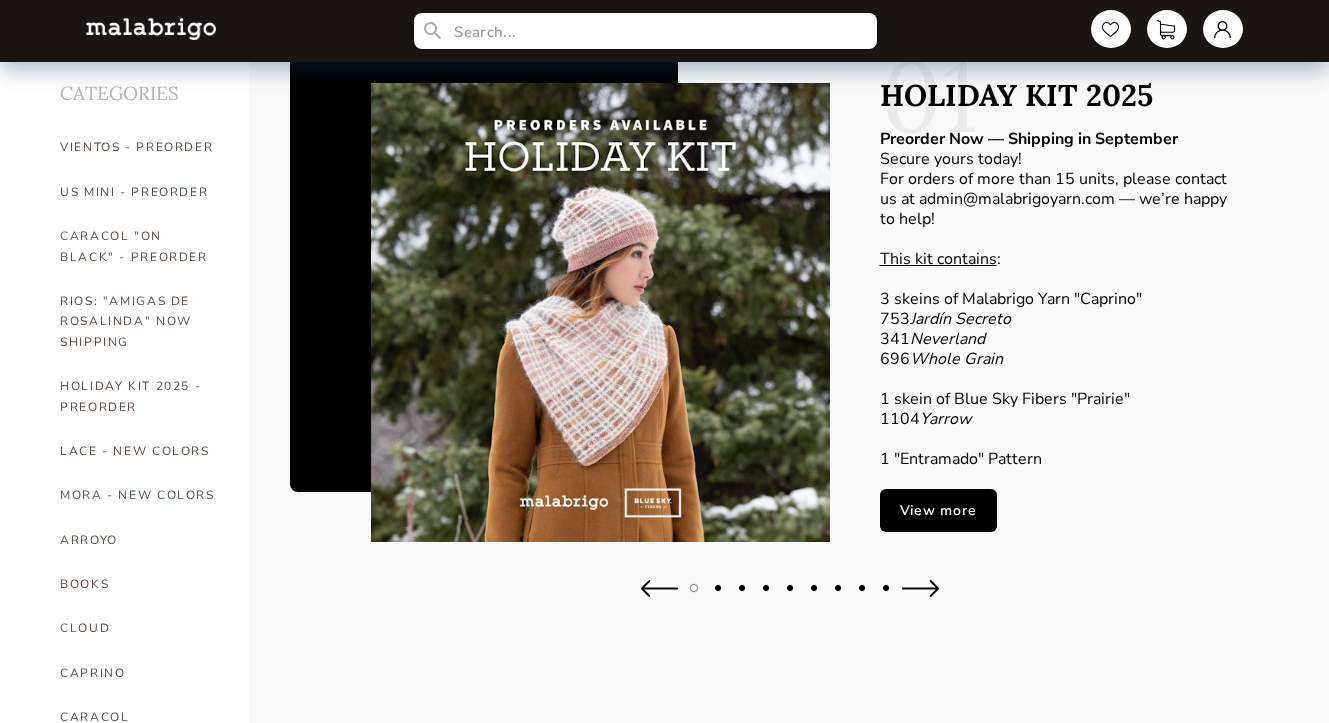 scroll, scrollTop: 0, scrollLeft: 0, axis: both 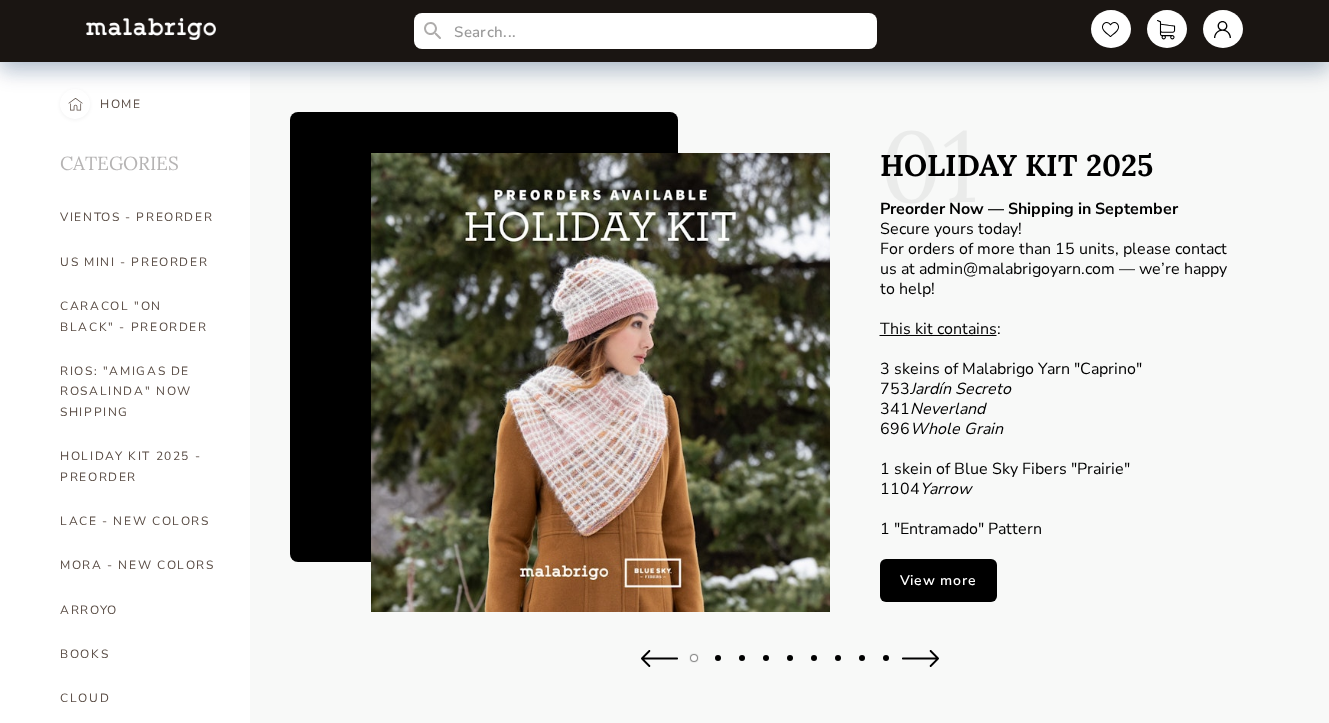 click at bounding box center (75, 104) 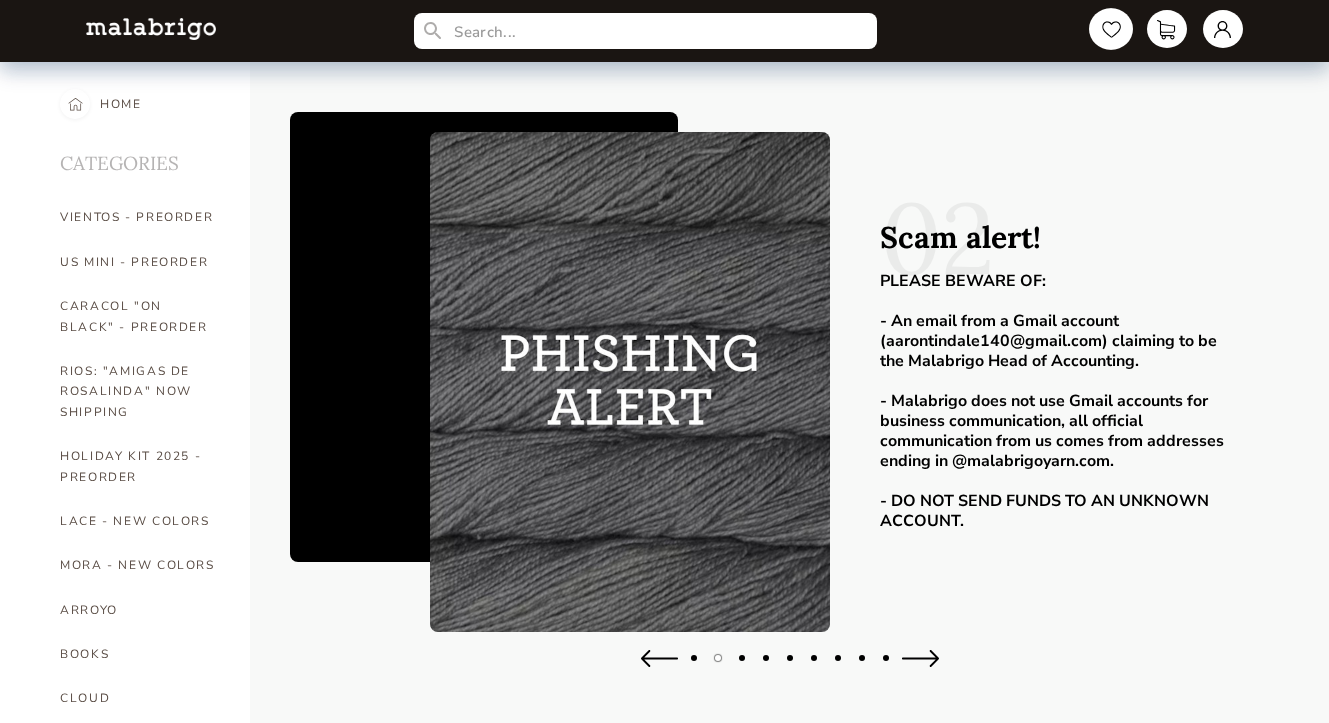 click at bounding box center (1111, 29) 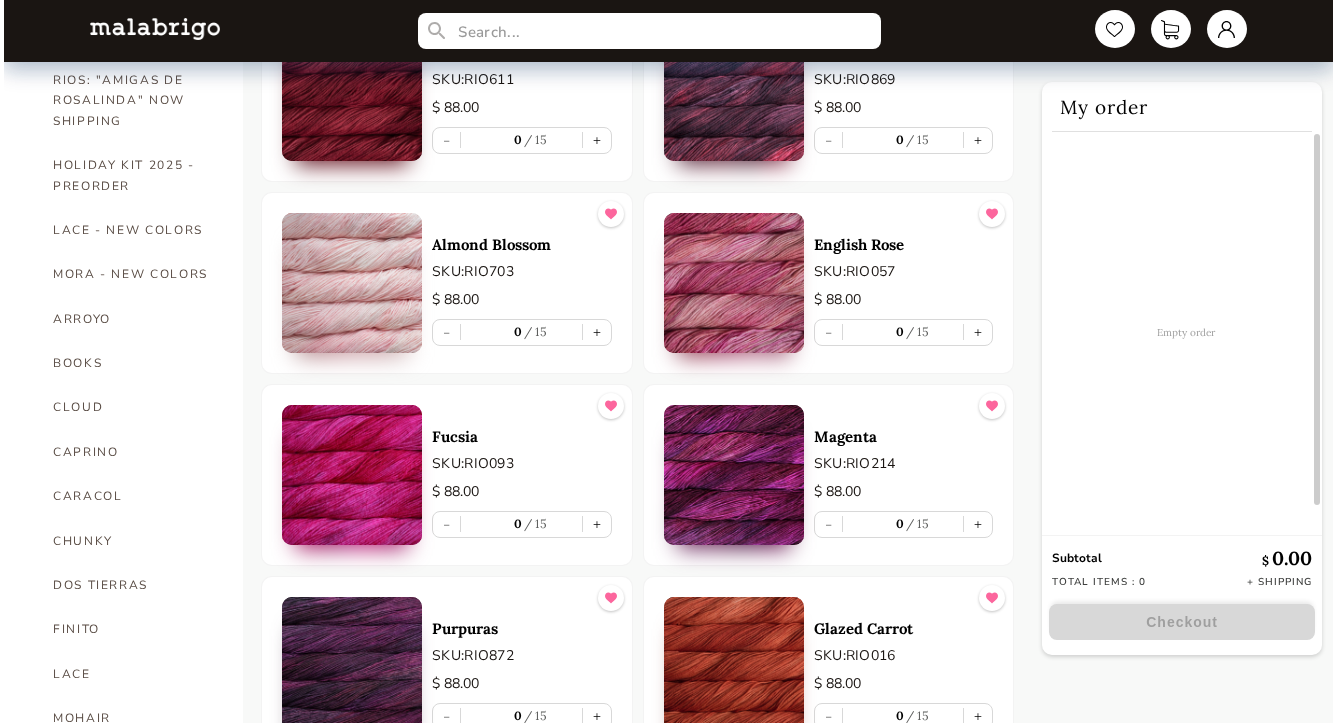 scroll, scrollTop: 0, scrollLeft: 0, axis: both 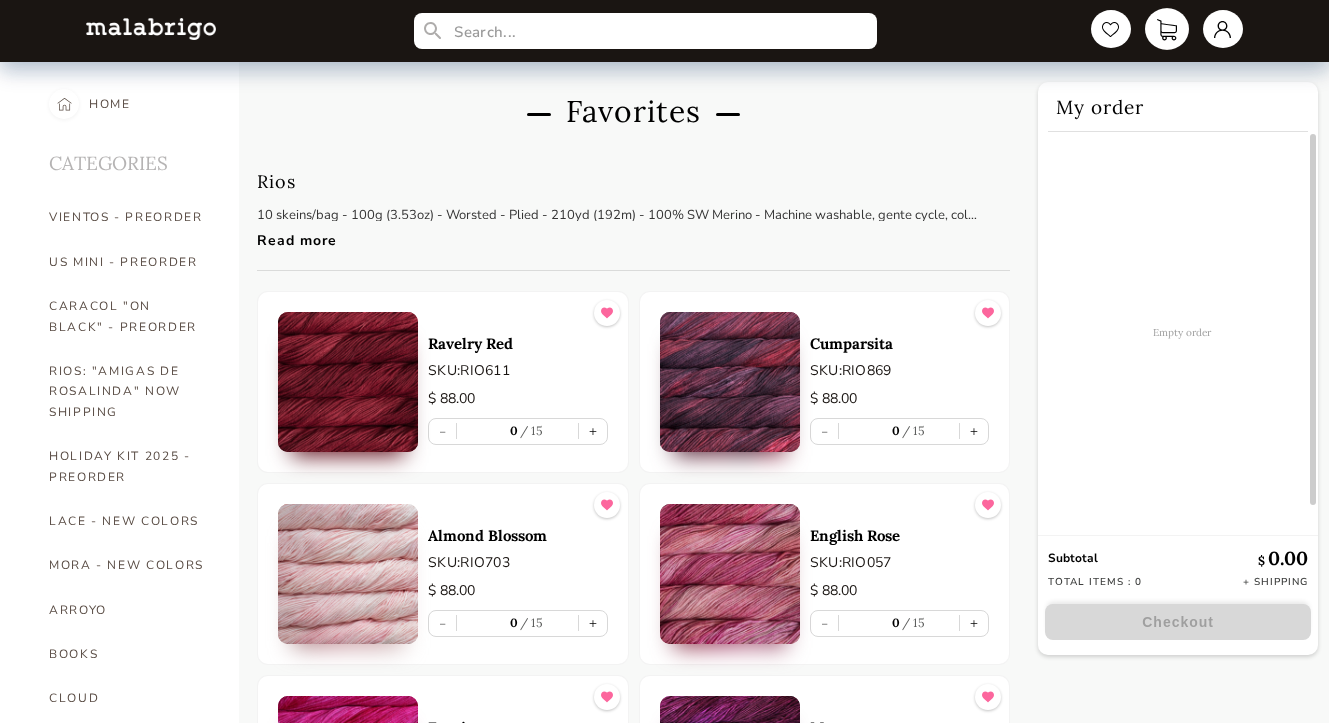 click at bounding box center [1167, 29] 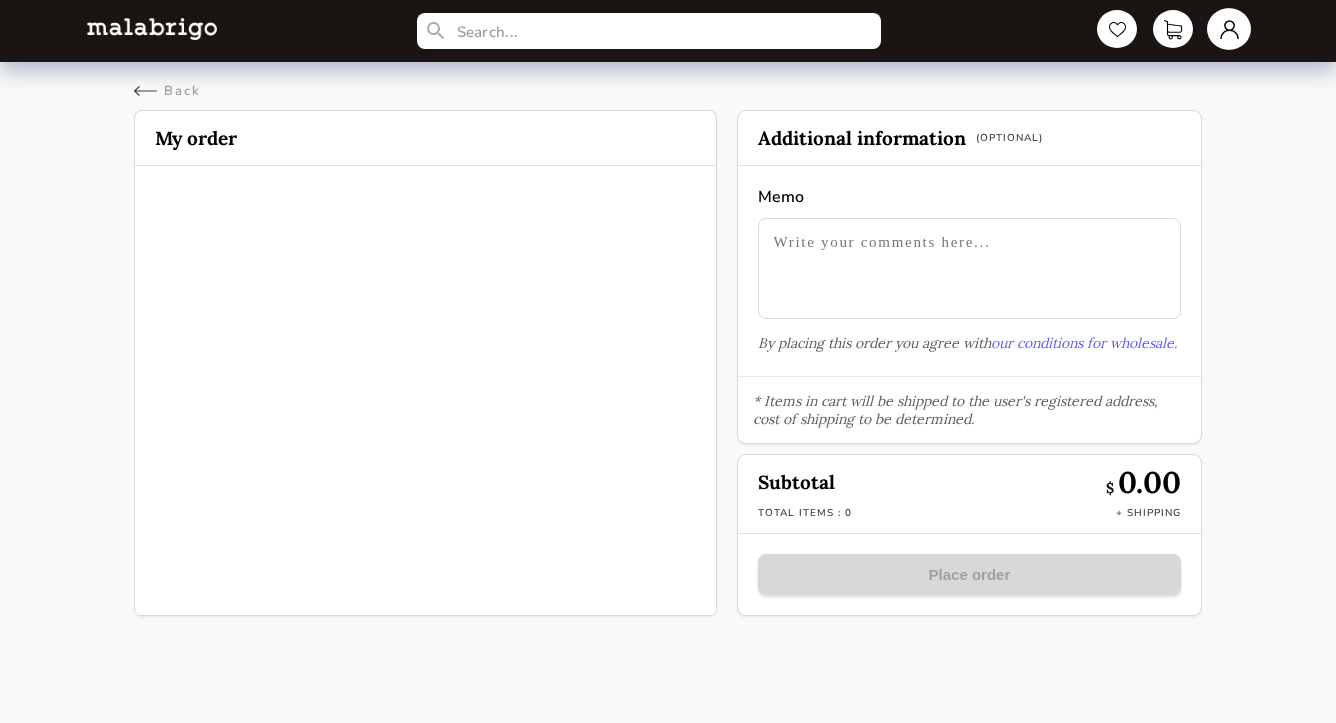 click at bounding box center (1229, 29) 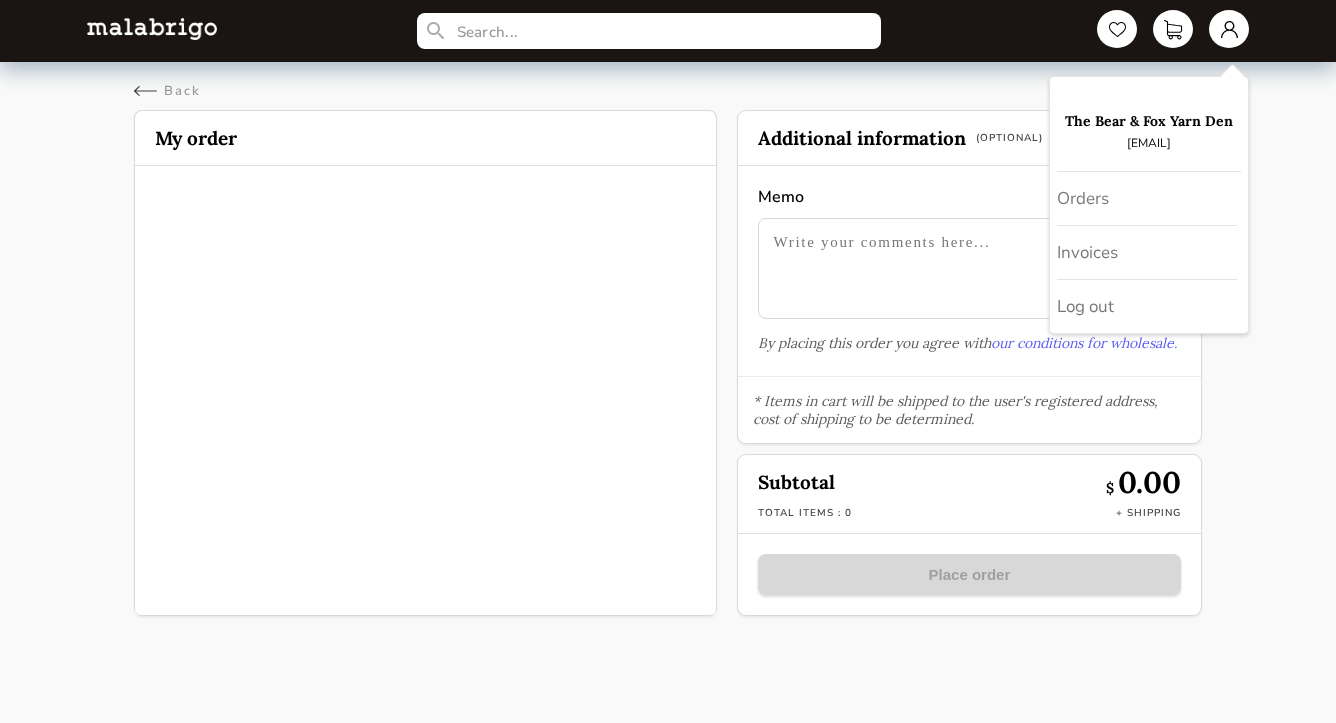 click on "The Bear & Fox Yarn Den" at bounding box center (1149, 121) 